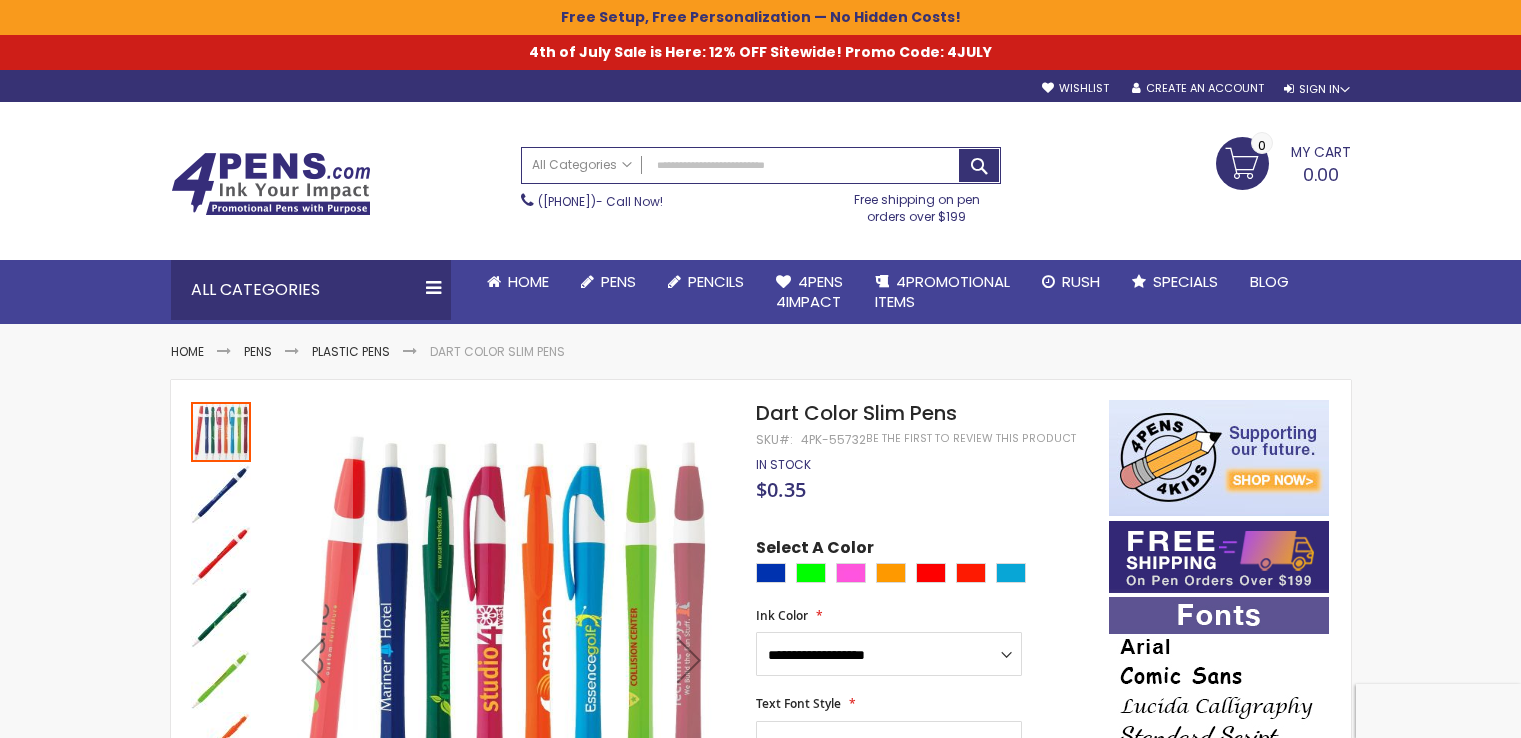 scroll, scrollTop: 0, scrollLeft: 0, axis: both 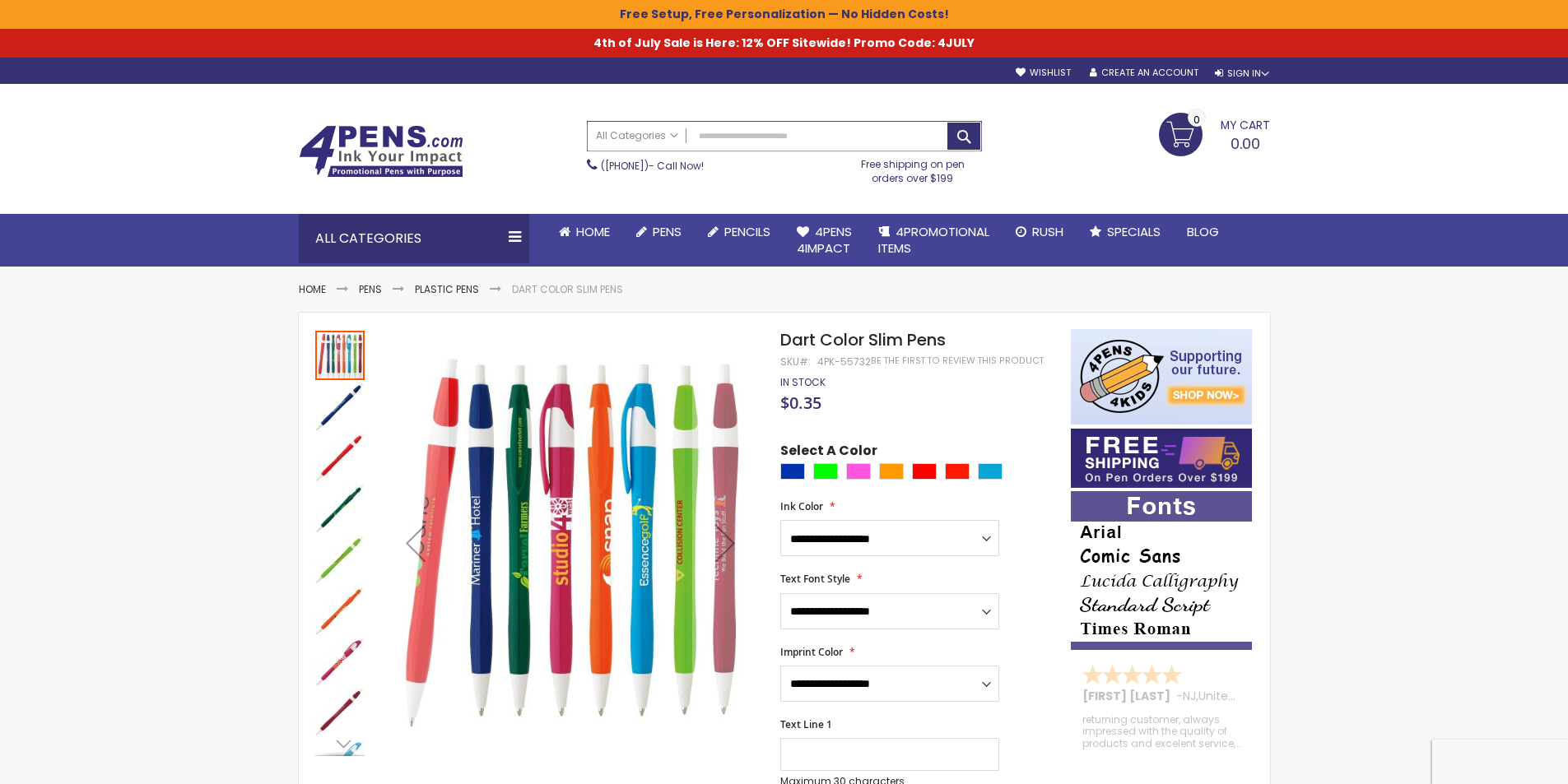 click on "Search" at bounding box center (784, 136) 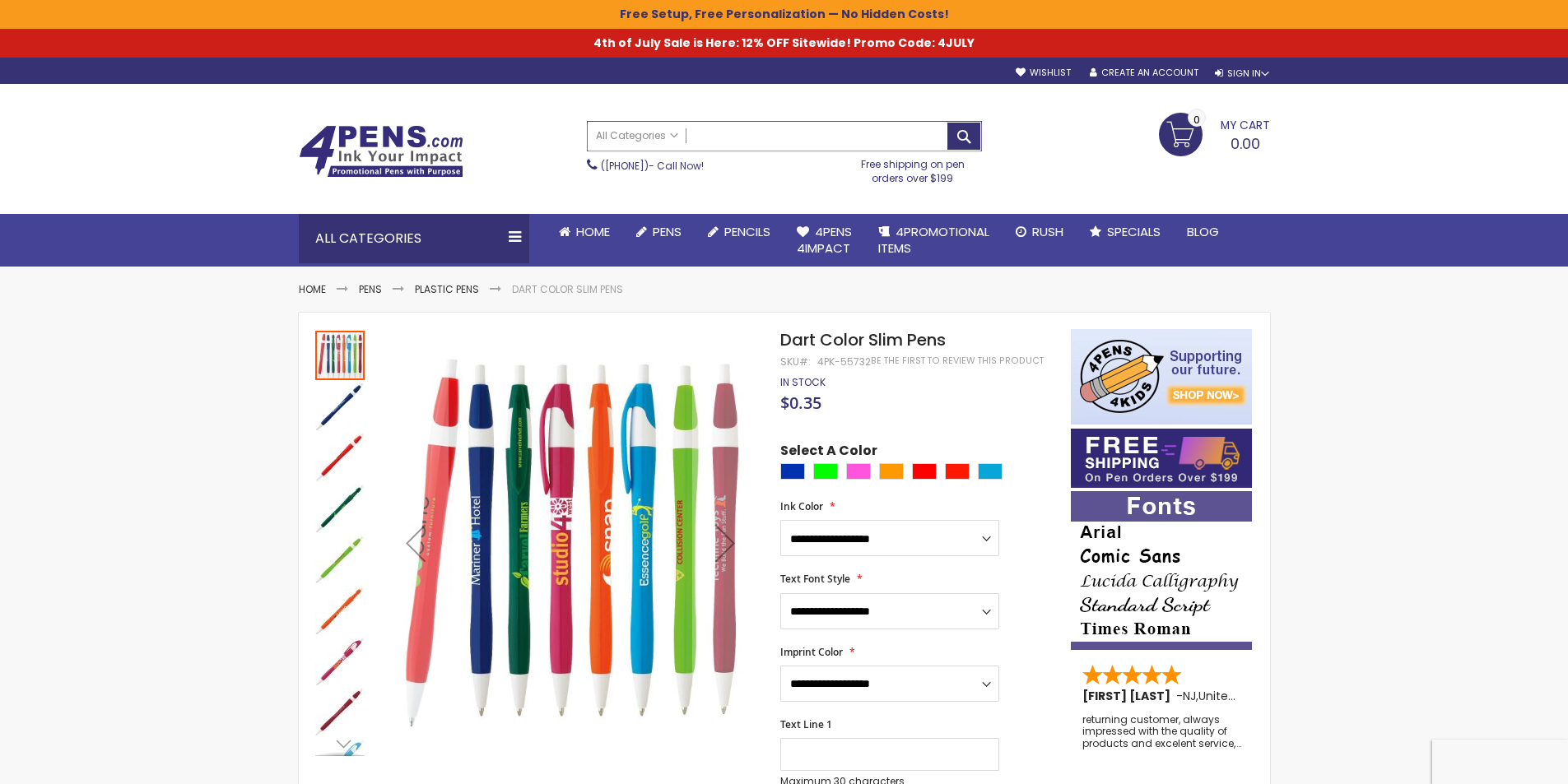 paste on "**********" 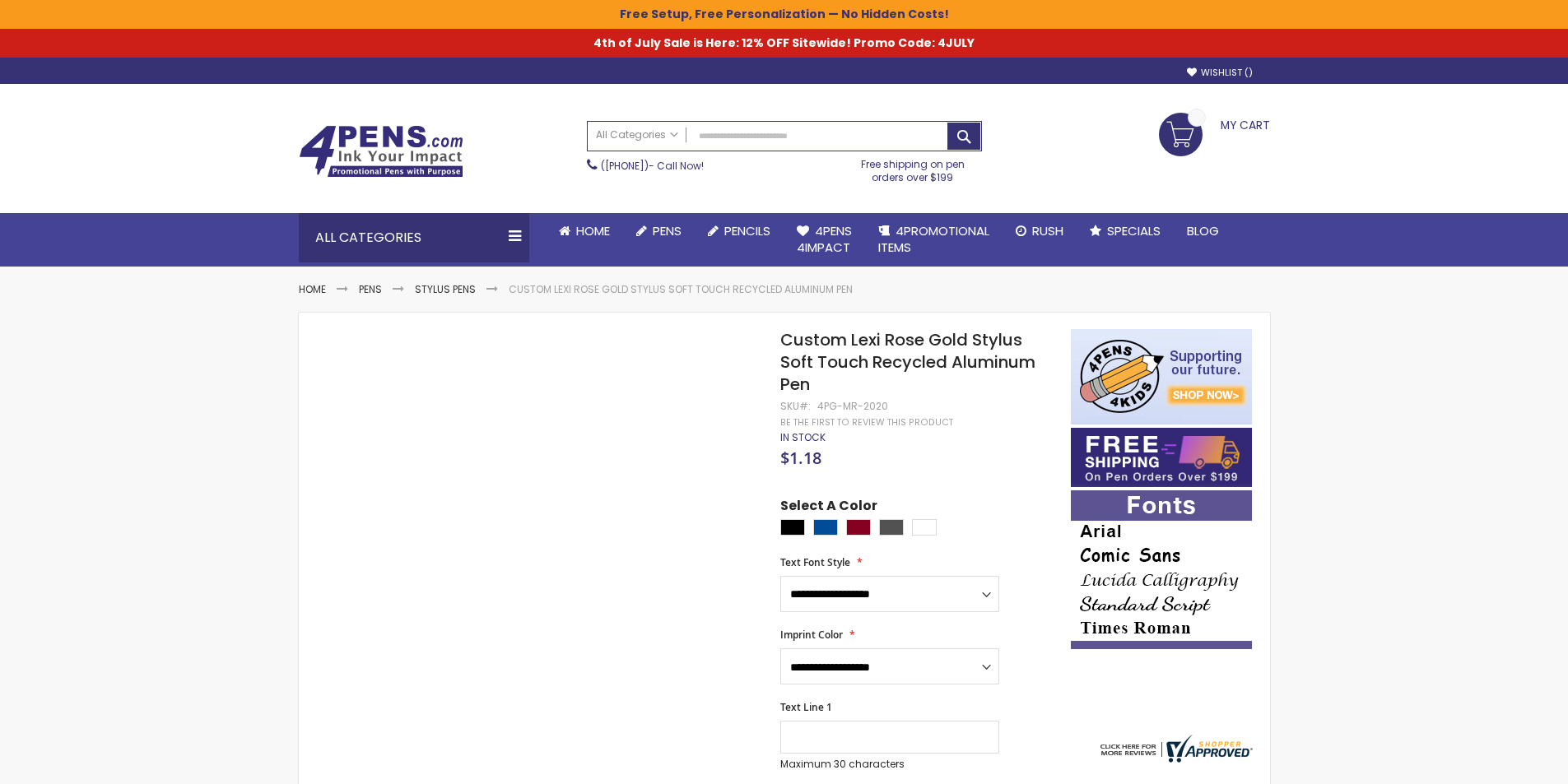 scroll, scrollTop: 0, scrollLeft: 0, axis: both 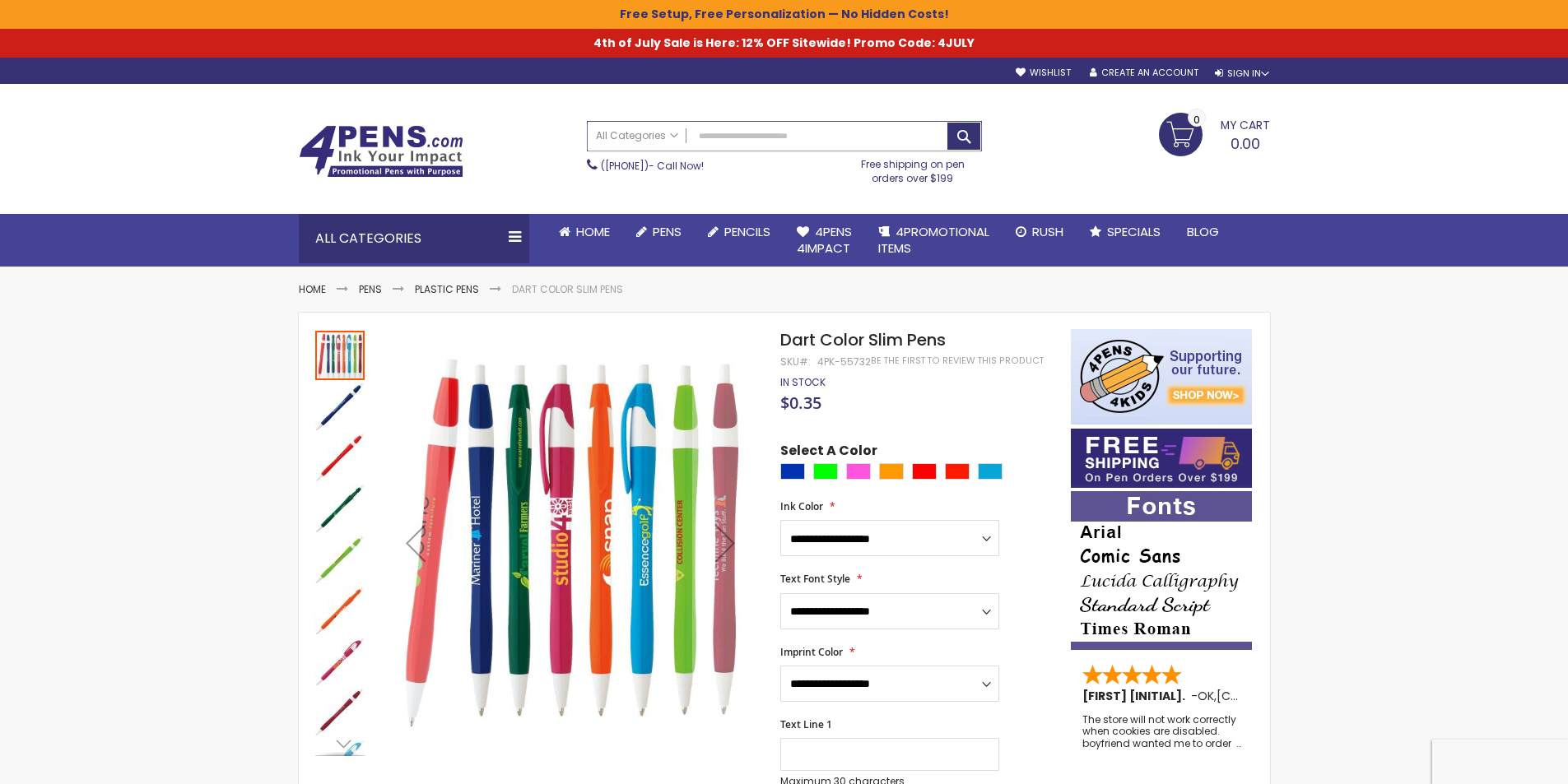 click on "Search" at bounding box center [784, 136] 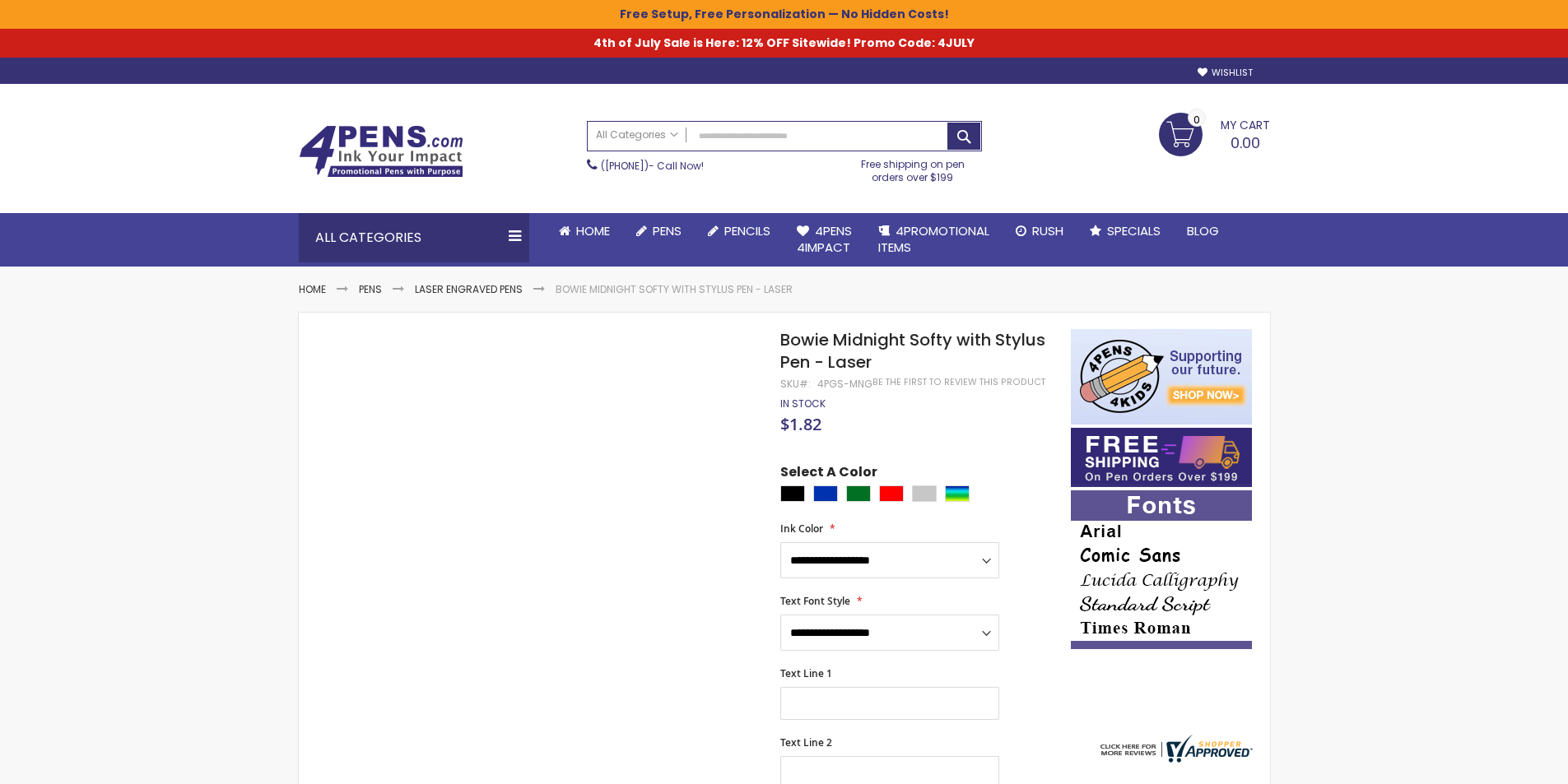 scroll, scrollTop: 0, scrollLeft: 0, axis: both 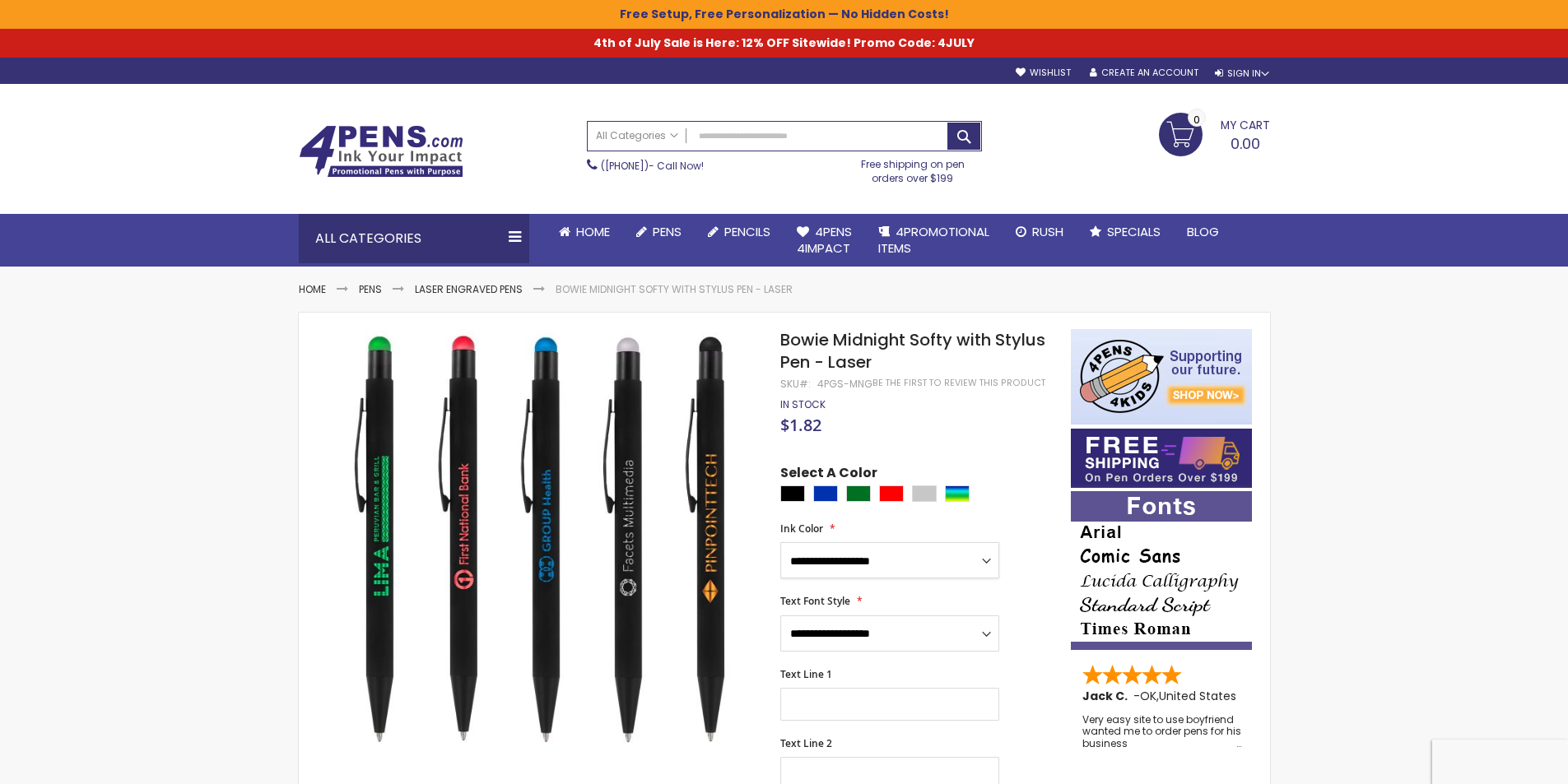 click on "**********" at bounding box center (890, 560) 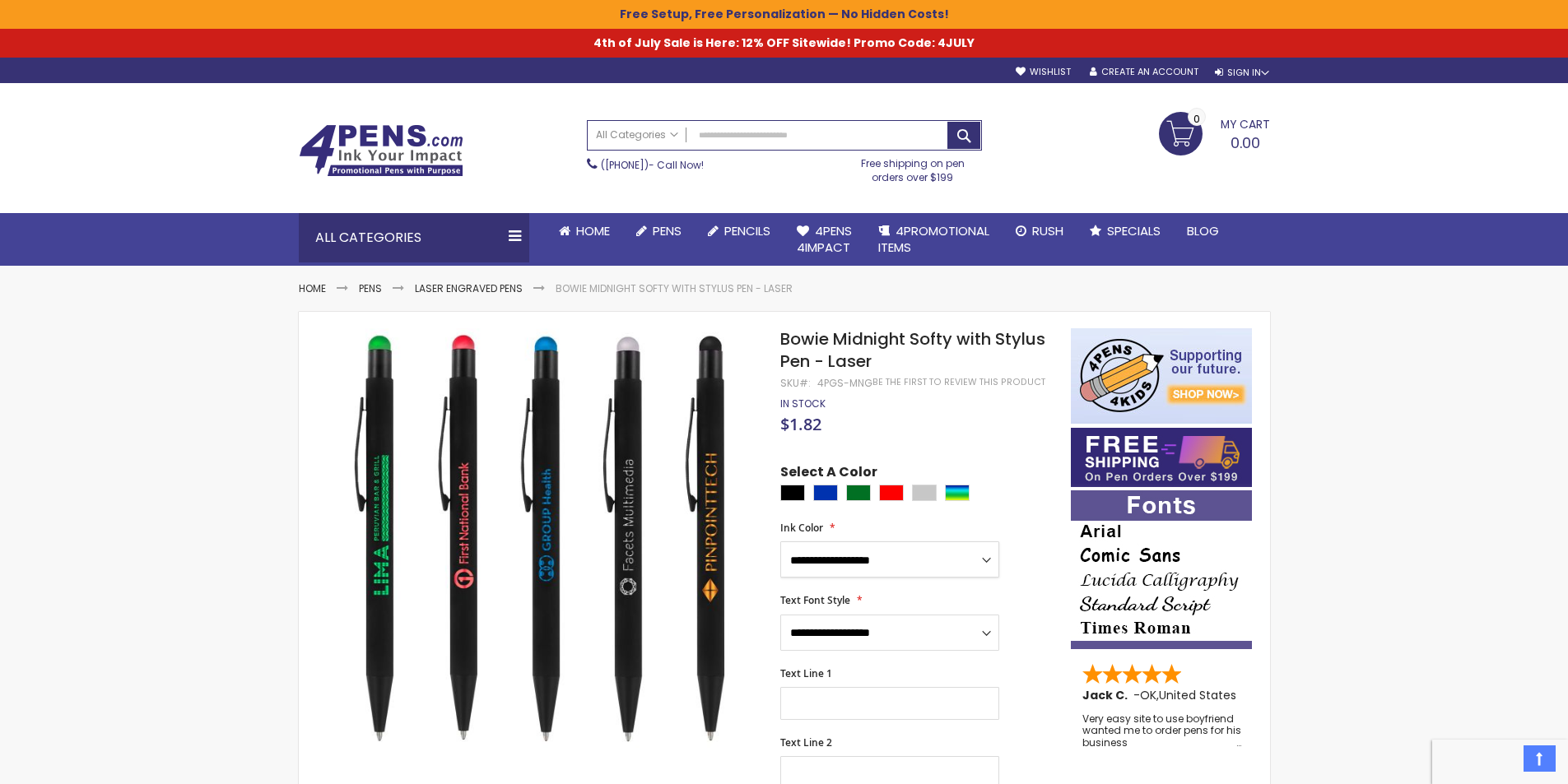scroll, scrollTop: 0, scrollLeft: 0, axis: both 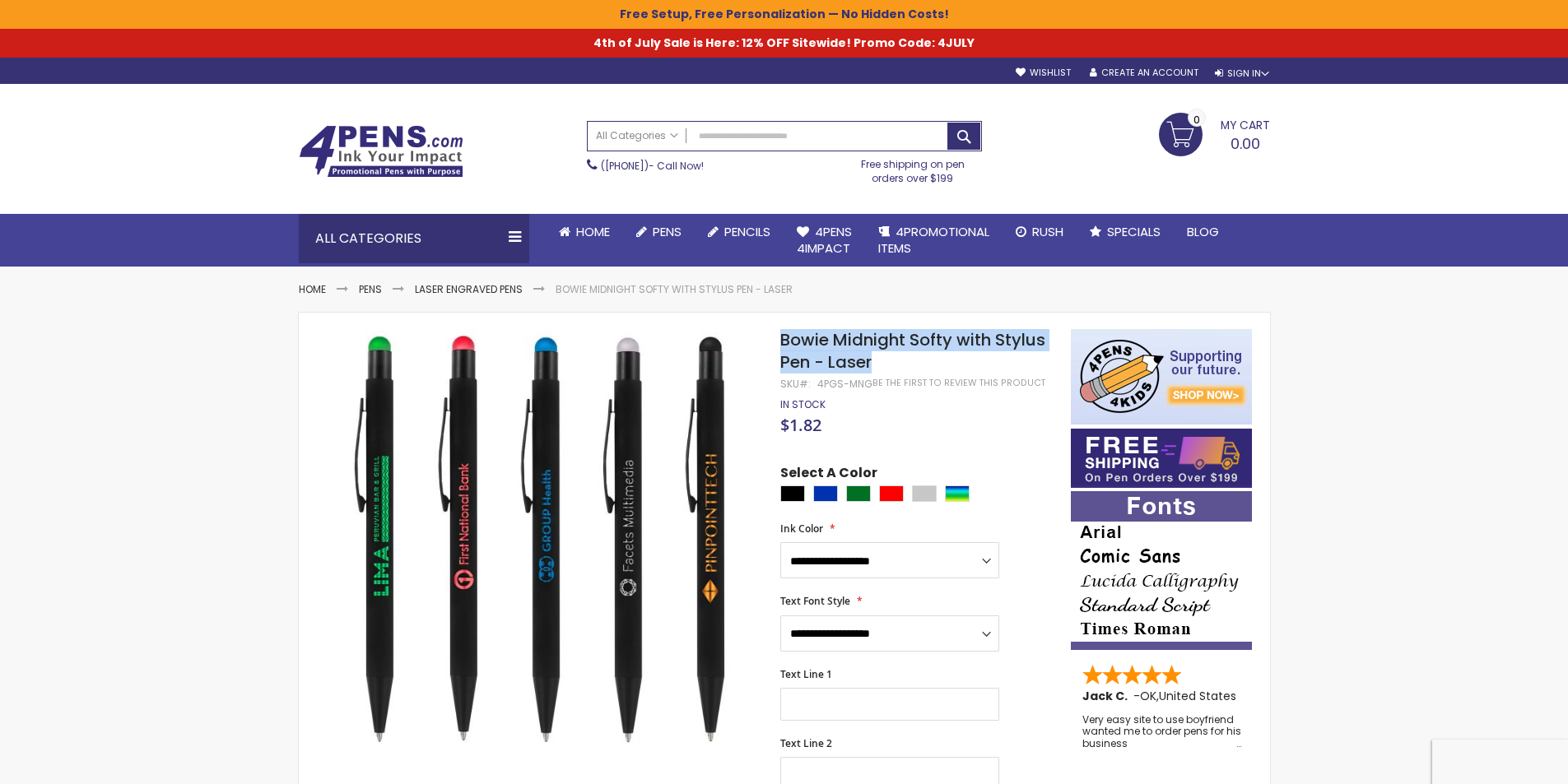 drag, startPoint x: 872, startPoint y: 360, endPoint x: 781, endPoint y: 346, distance: 92.07063 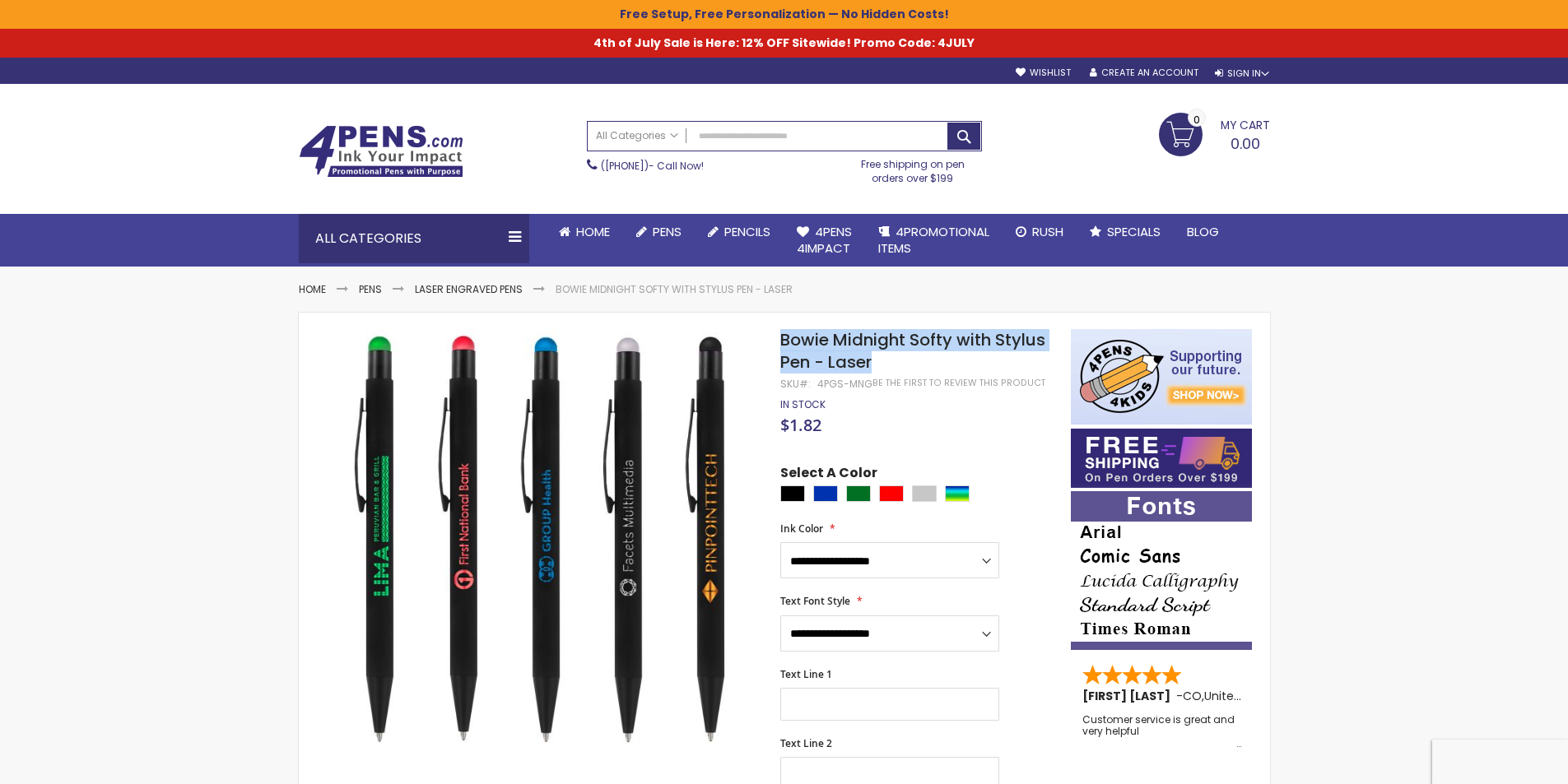copy on "Bowie Midnight Softy with Stylus Pen - Laser" 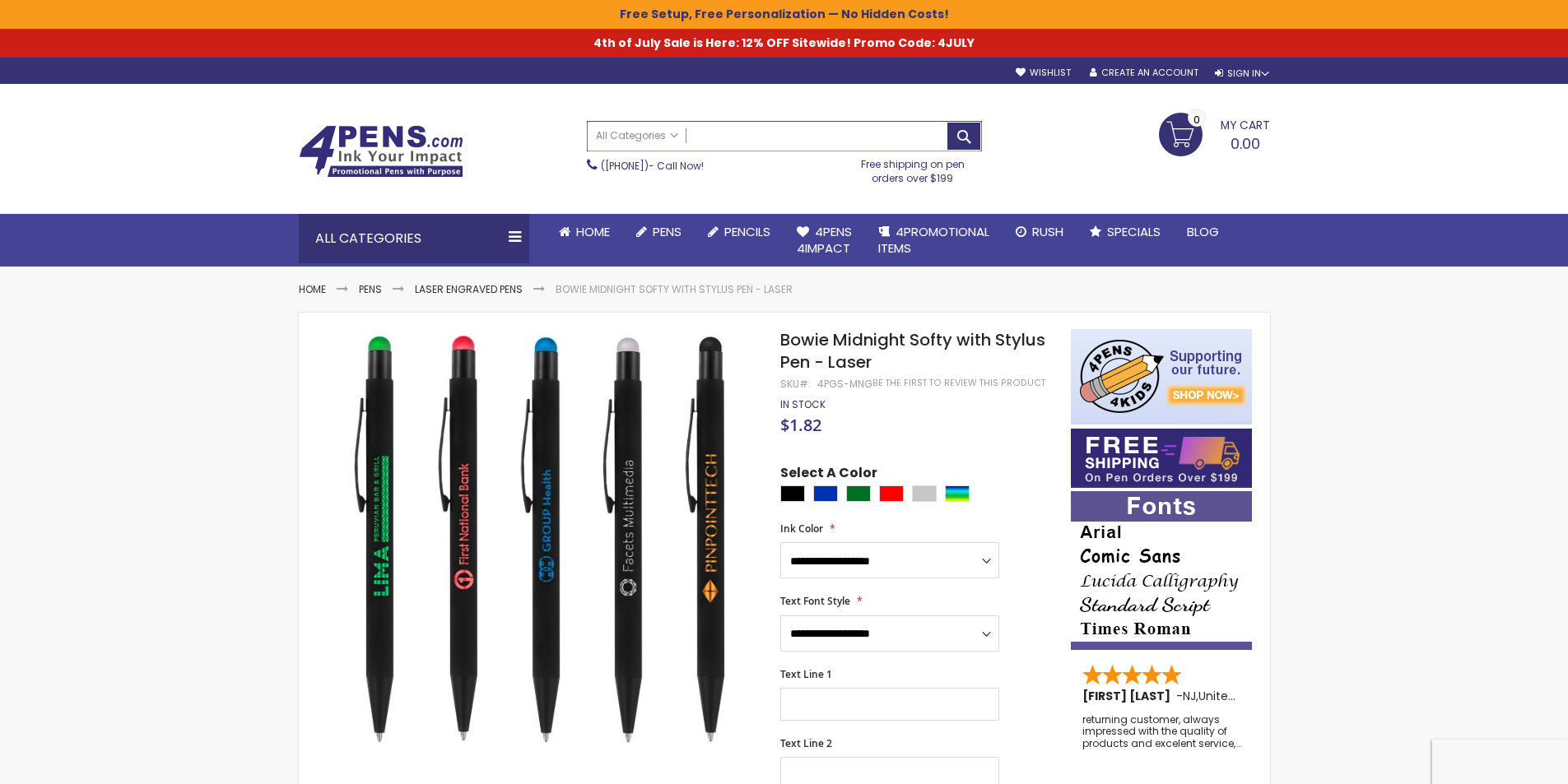 click on "Search" at bounding box center (784, 136) 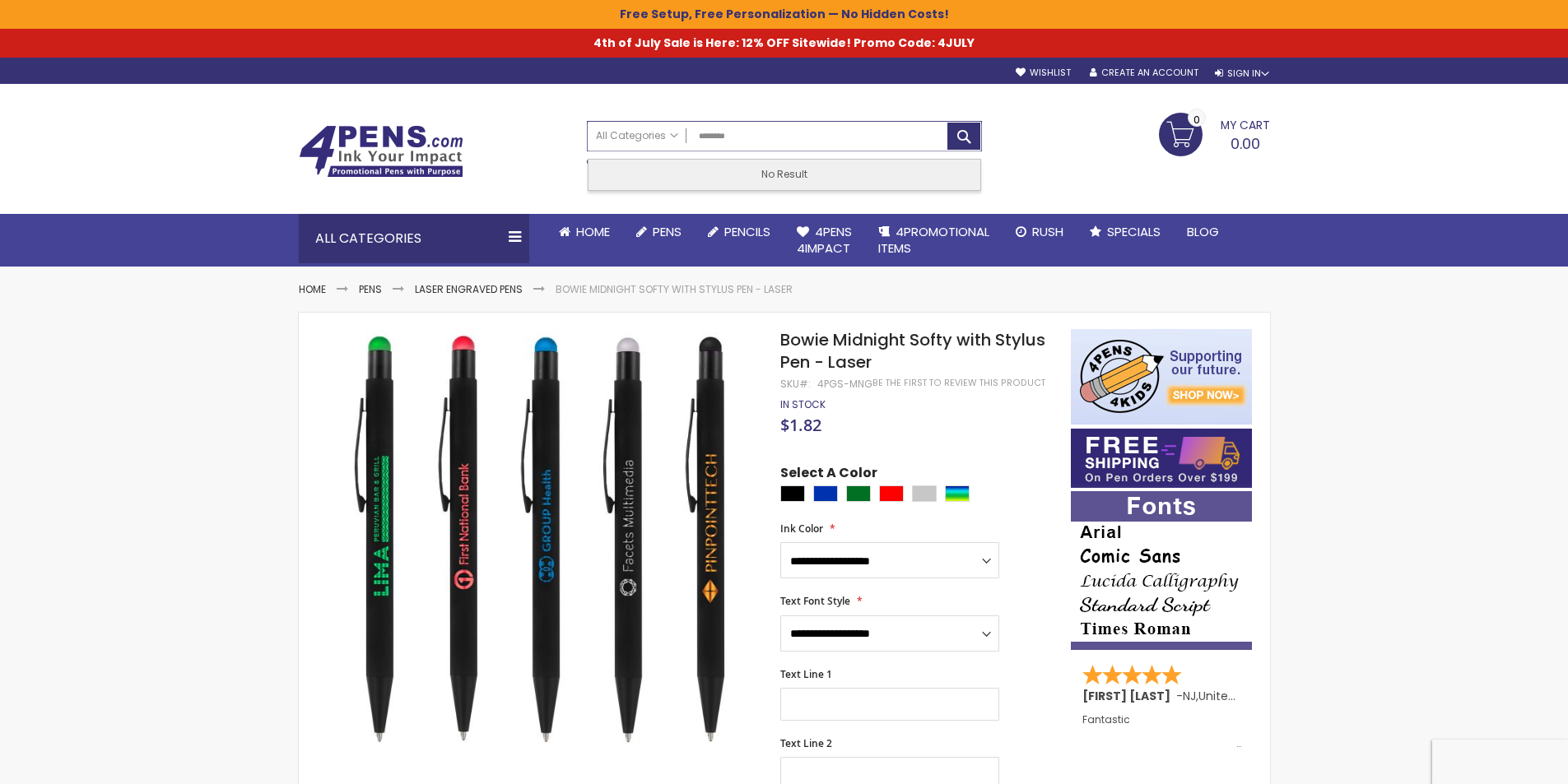 type on "********" 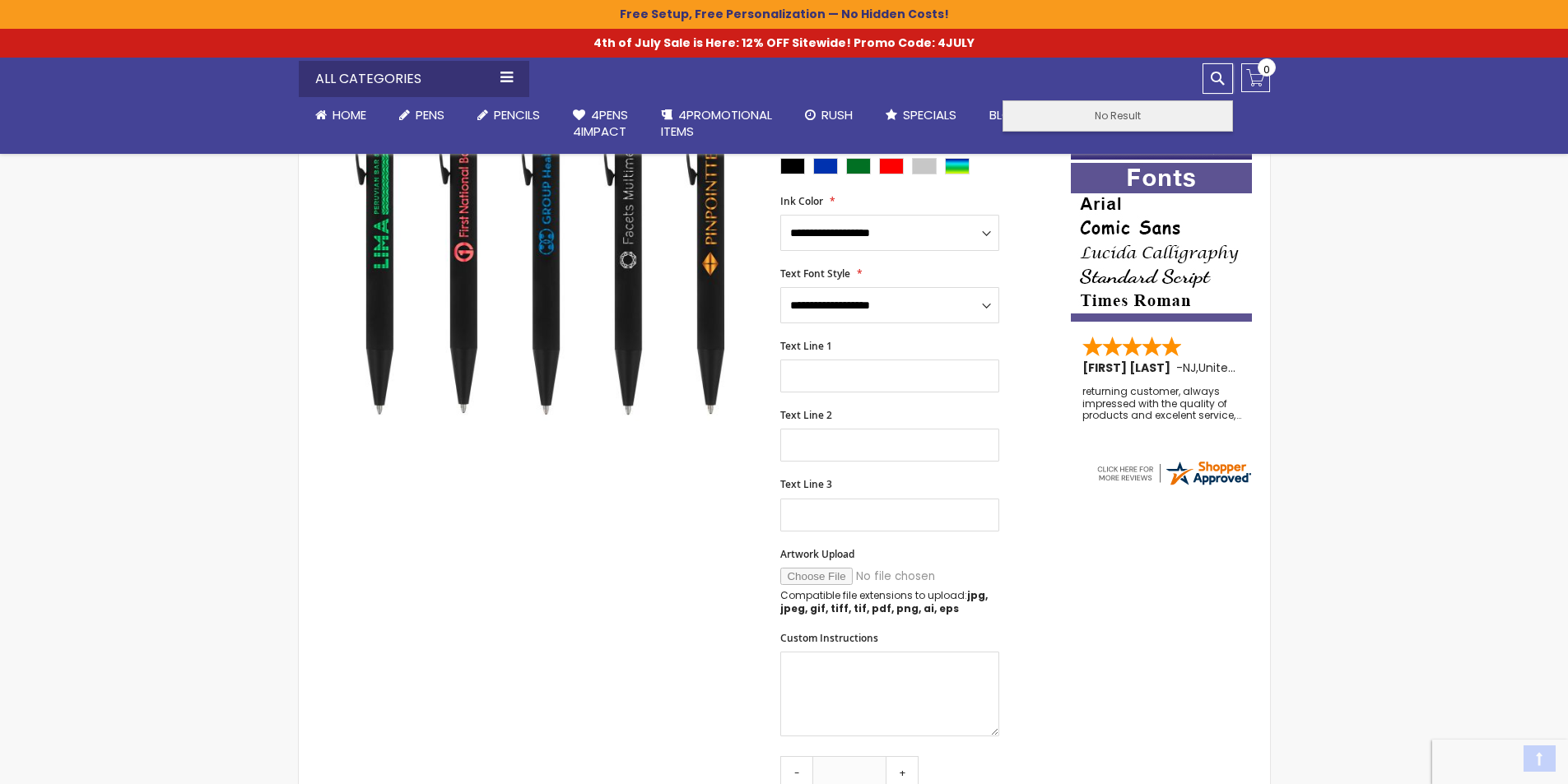 scroll, scrollTop: 329, scrollLeft: 0, axis: vertical 